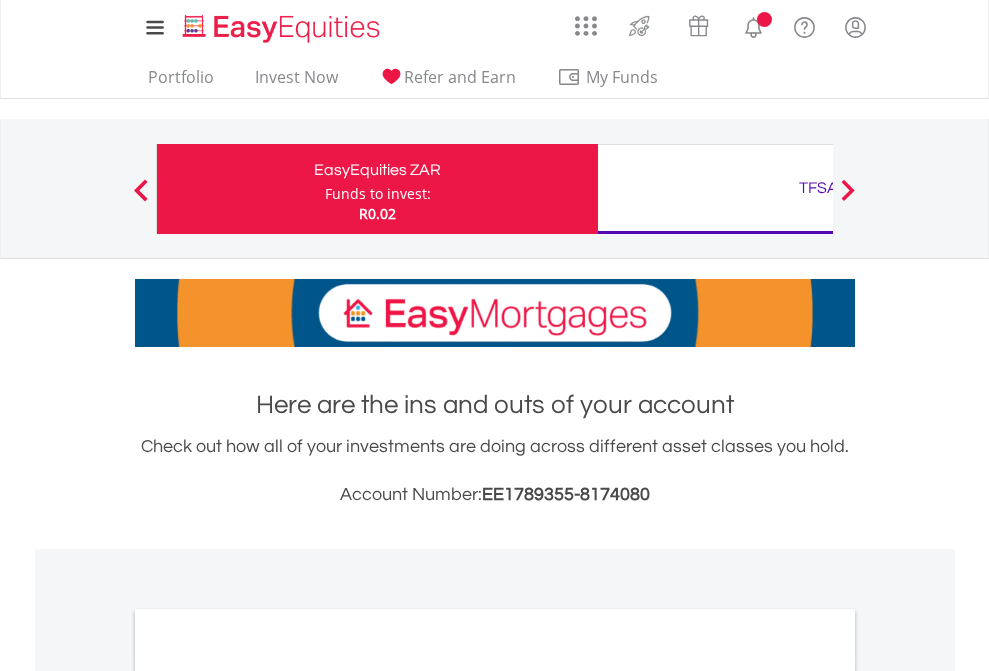 scroll, scrollTop: 0, scrollLeft: 0, axis: both 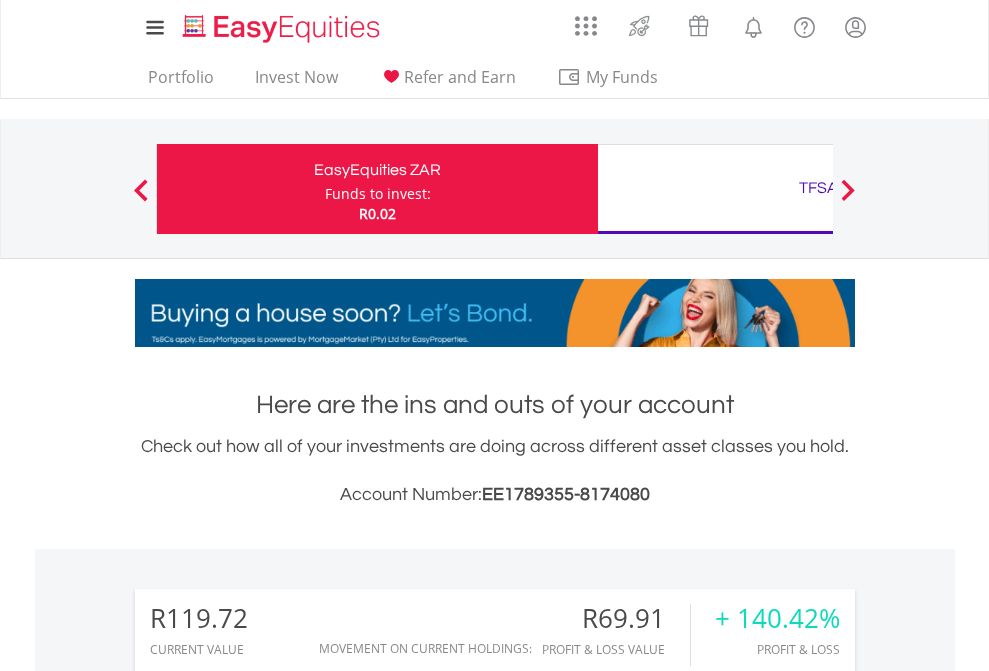 click on "Funds to invest:" at bounding box center [378, 194] 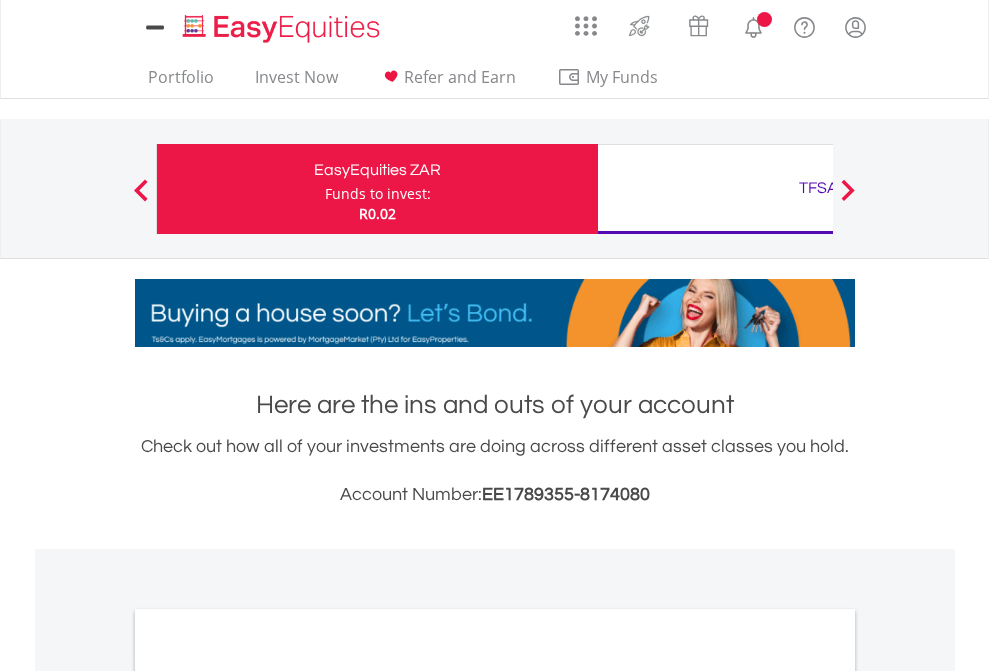 scroll, scrollTop: 0, scrollLeft: 0, axis: both 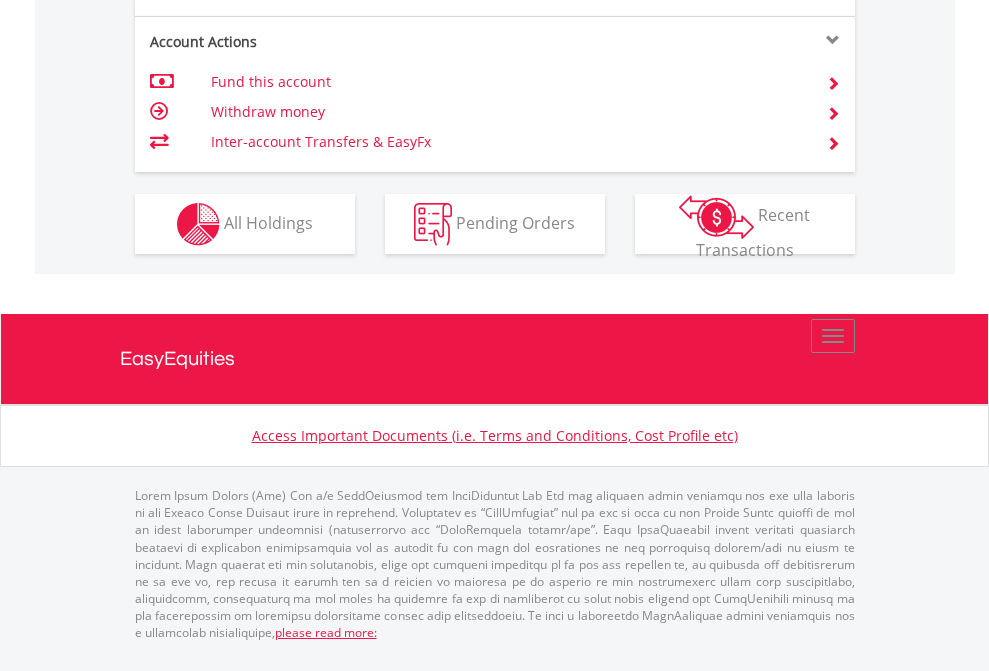 click on "Investment types" at bounding box center [706, -337] 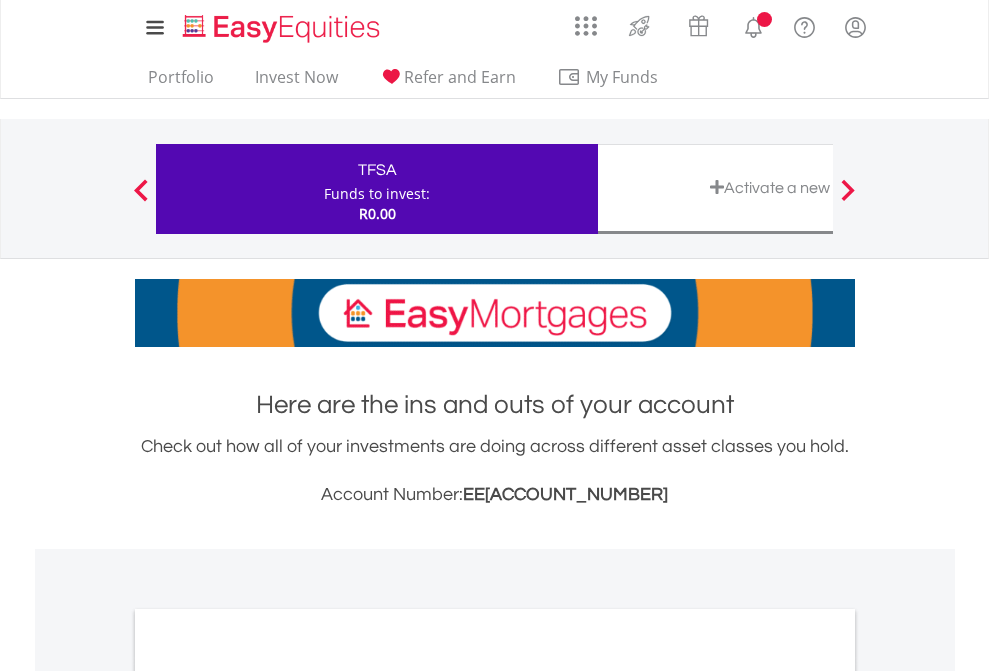 scroll, scrollTop: 0, scrollLeft: 0, axis: both 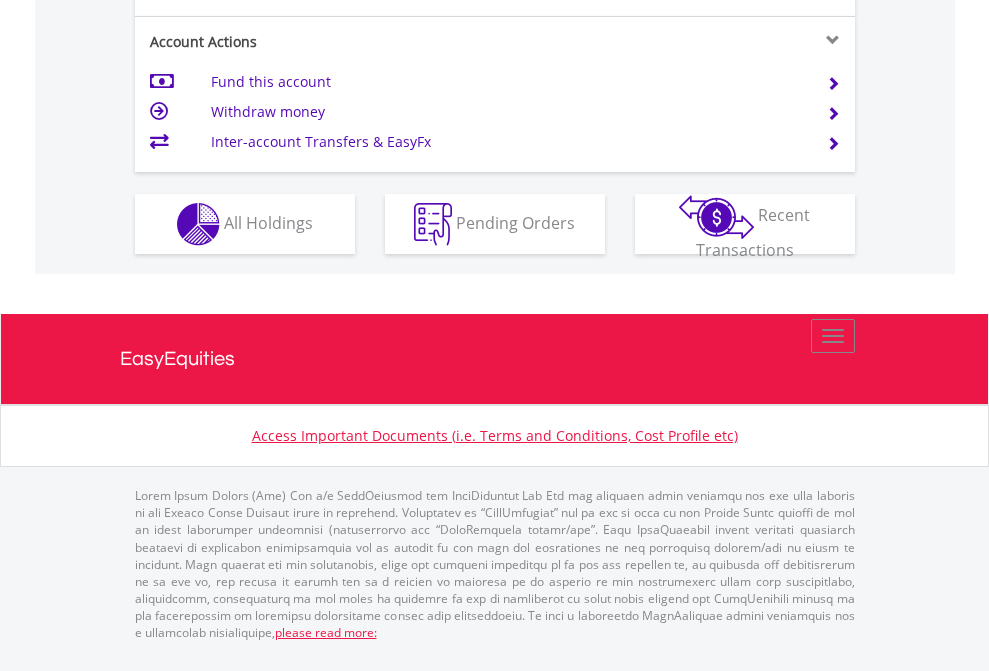 click on "Investment types" at bounding box center (706, -337) 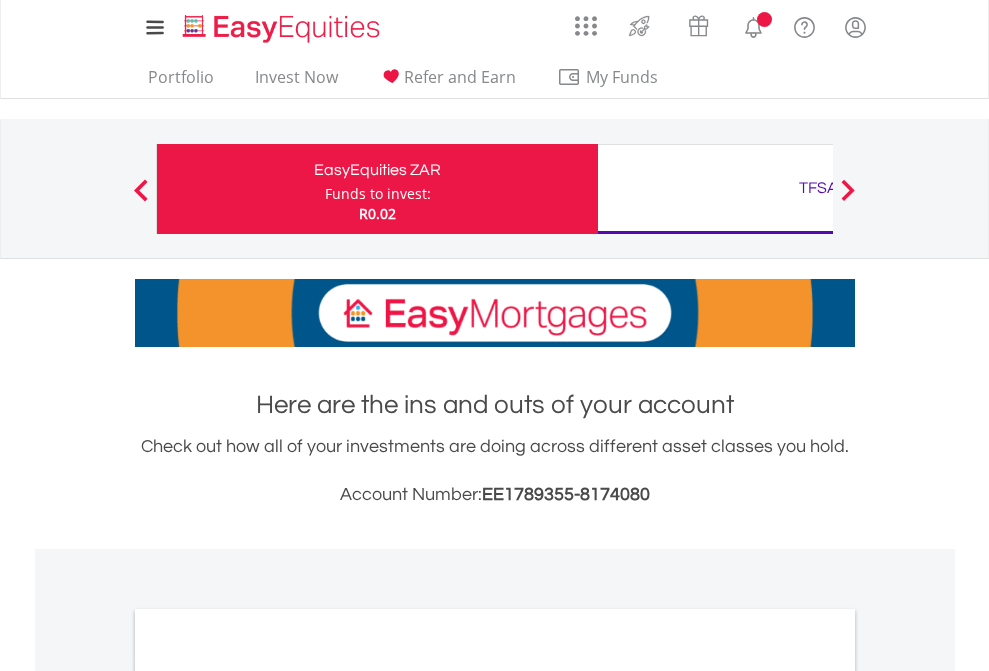 scroll, scrollTop: 1202, scrollLeft: 0, axis: vertical 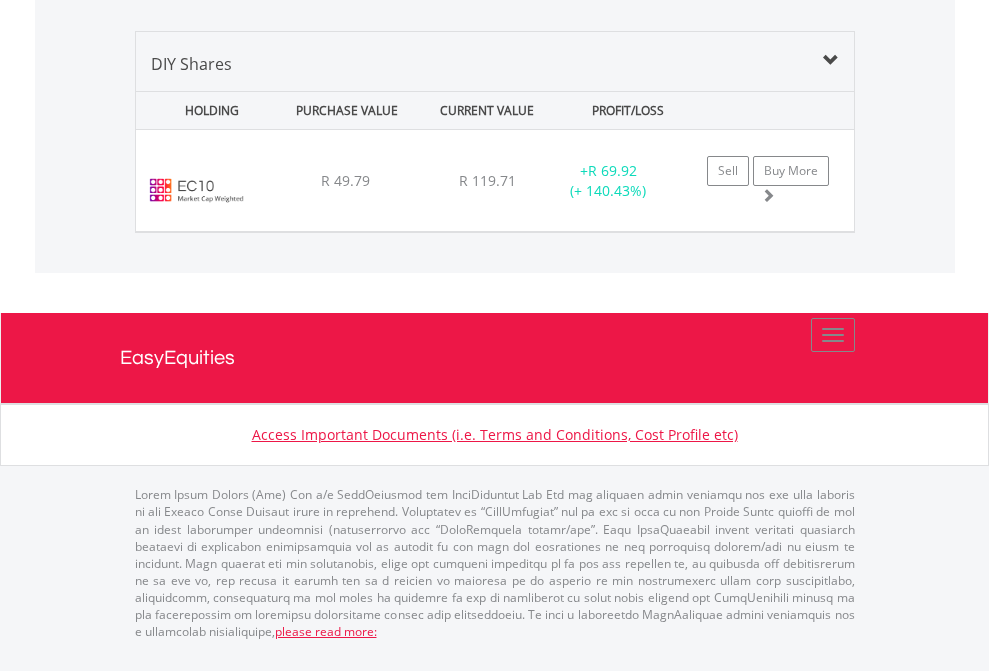 click on "TFSA" at bounding box center (818, -1339) 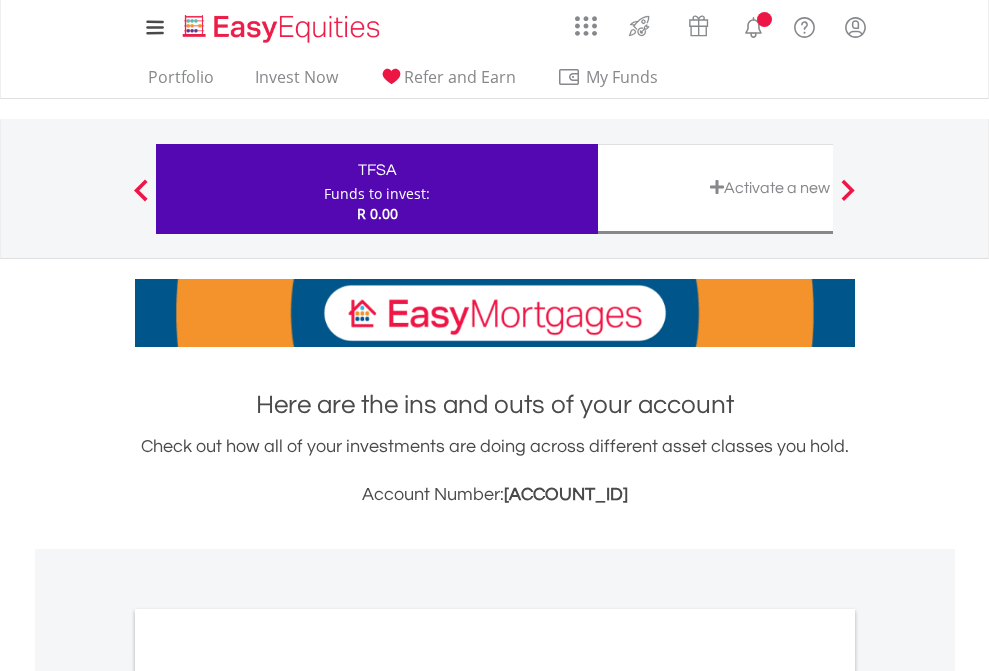 scroll, scrollTop: 1202, scrollLeft: 0, axis: vertical 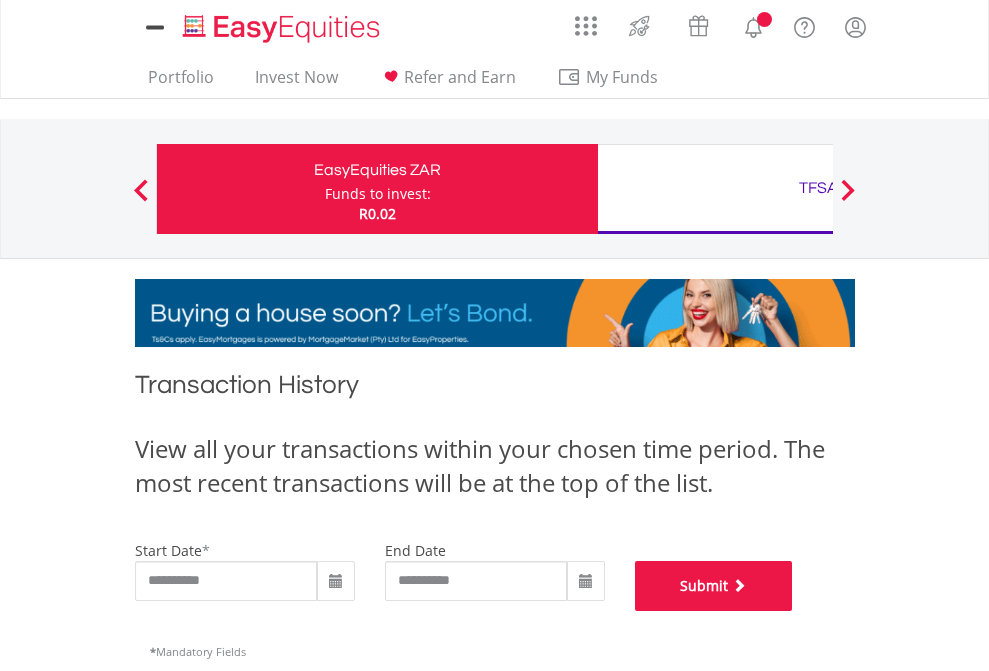 click on "Submit" at bounding box center [714, 586] 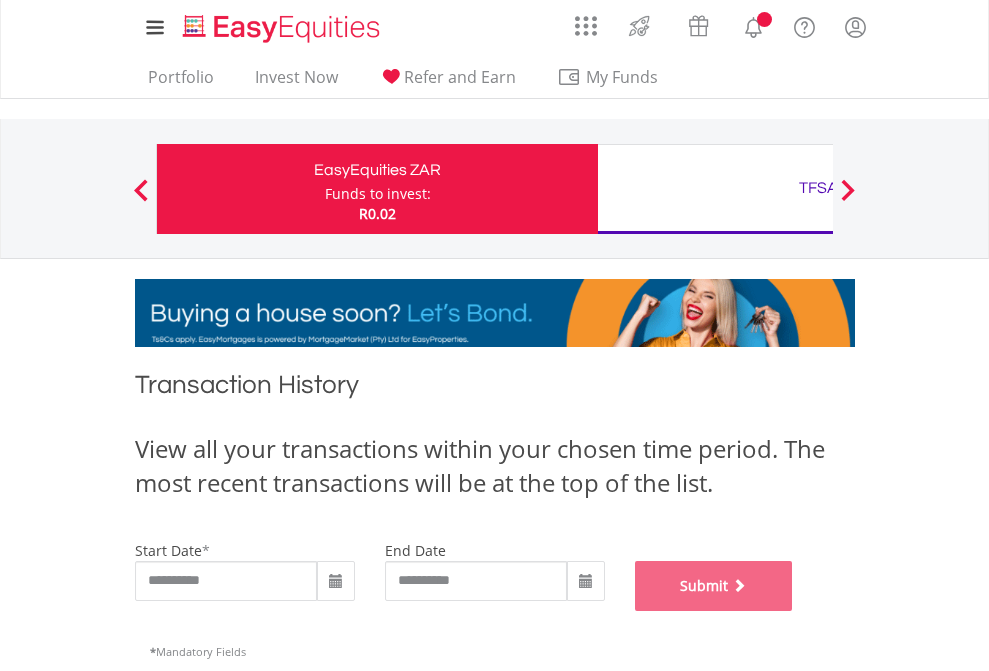scroll, scrollTop: 811, scrollLeft: 0, axis: vertical 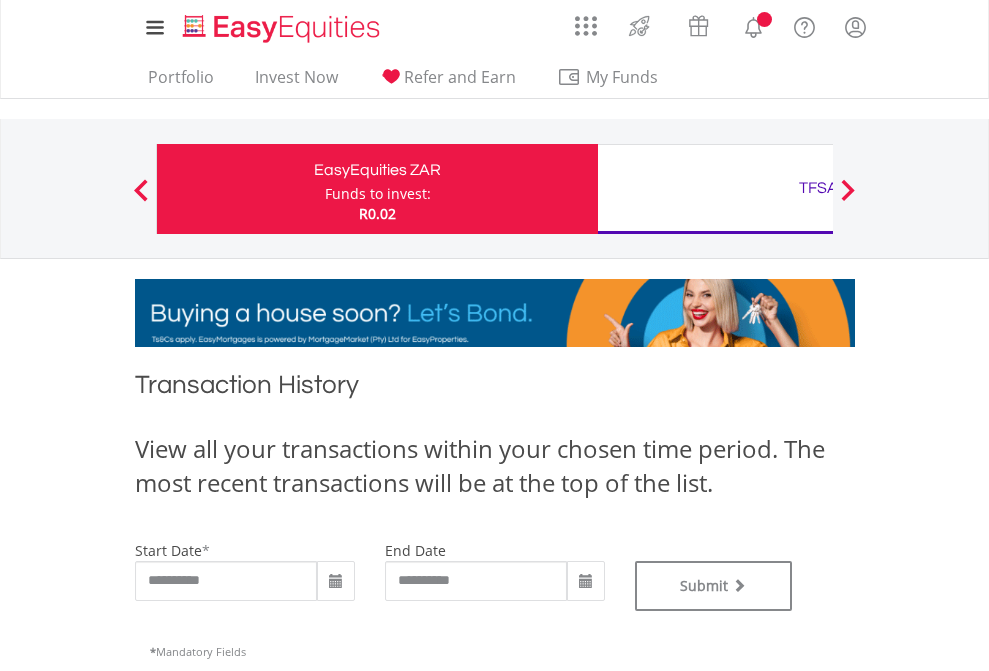 click on "TFSA" at bounding box center [818, 188] 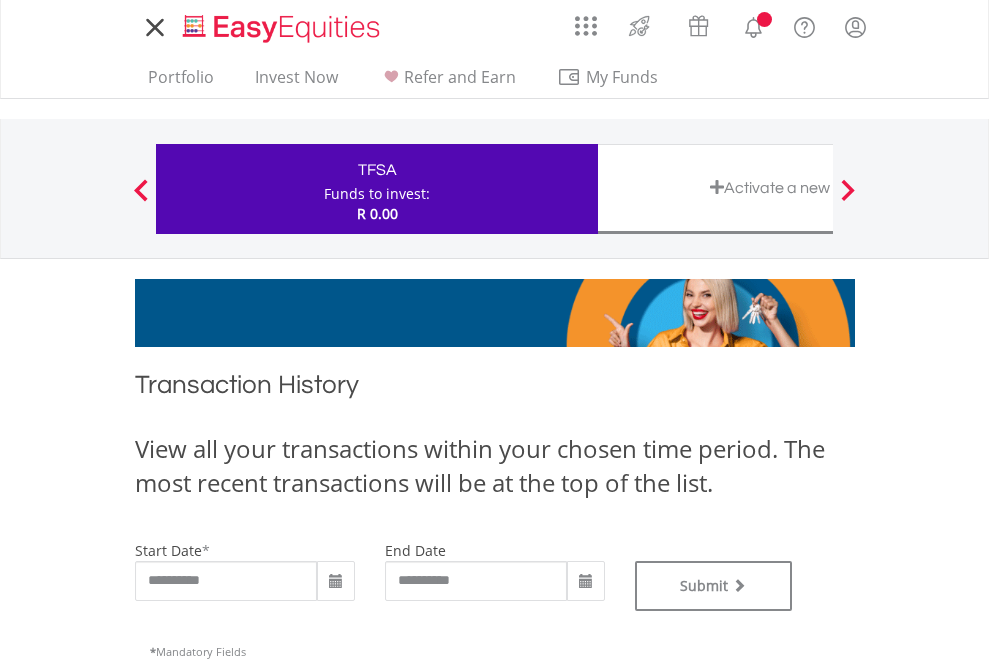 scroll, scrollTop: 0, scrollLeft: 0, axis: both 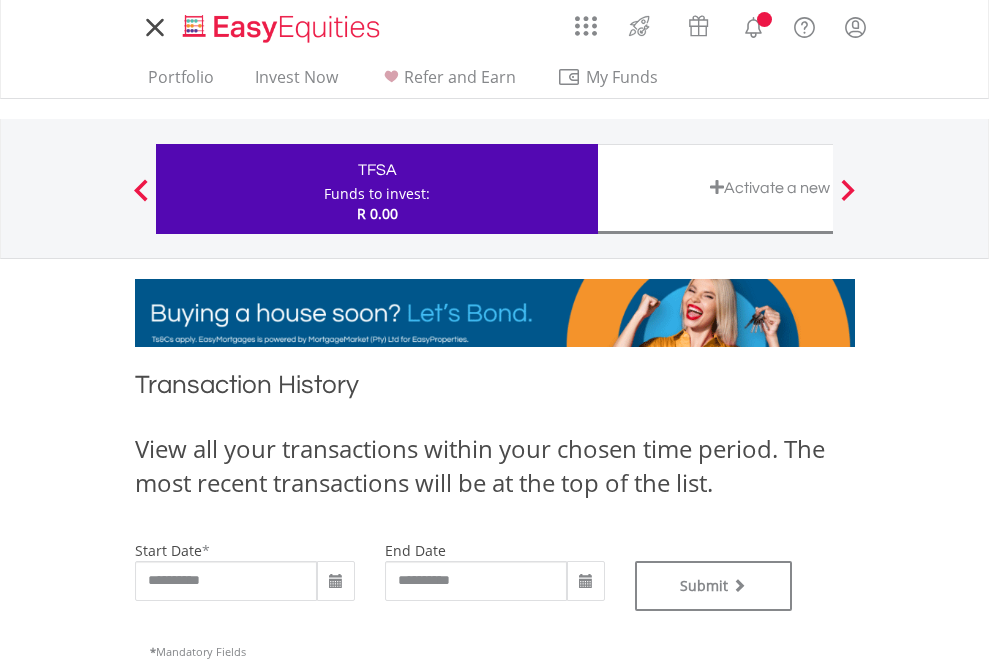 type on "**********" 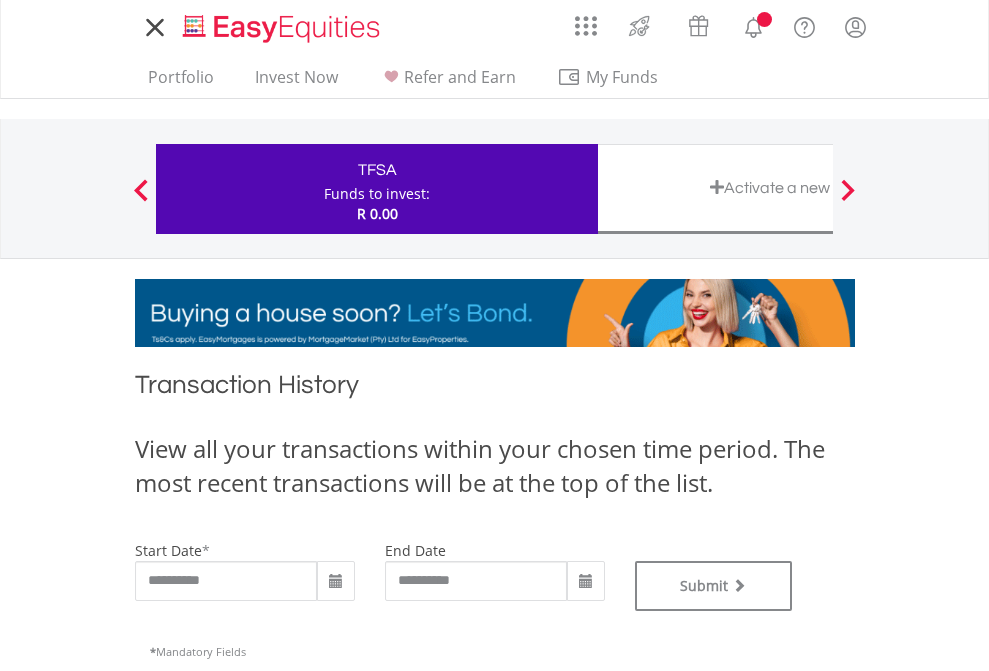type on "**********" 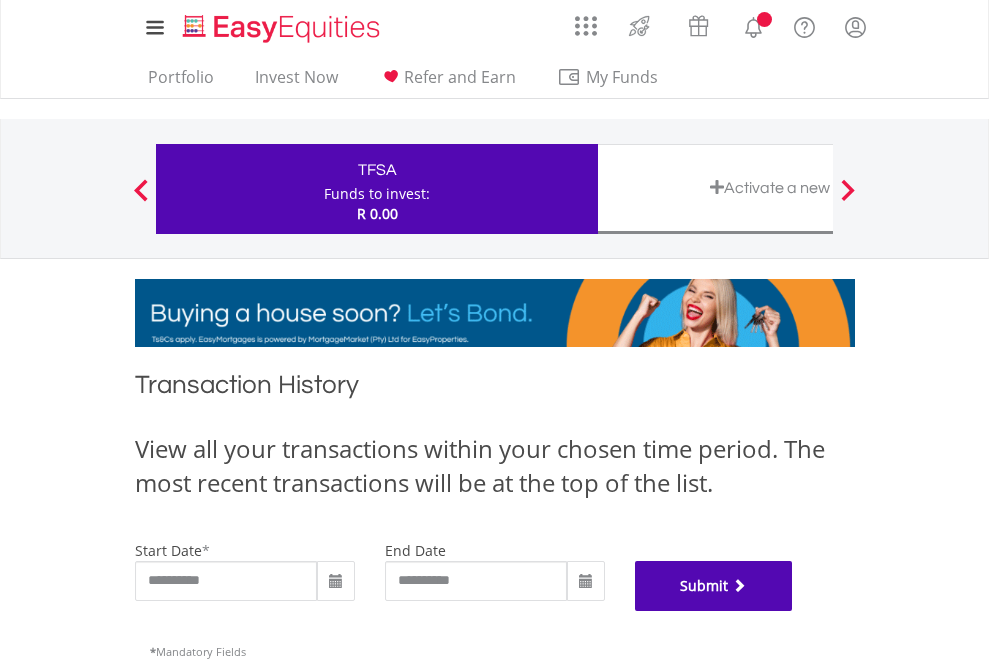 click on "Submit" at bounding box center [714, 586] 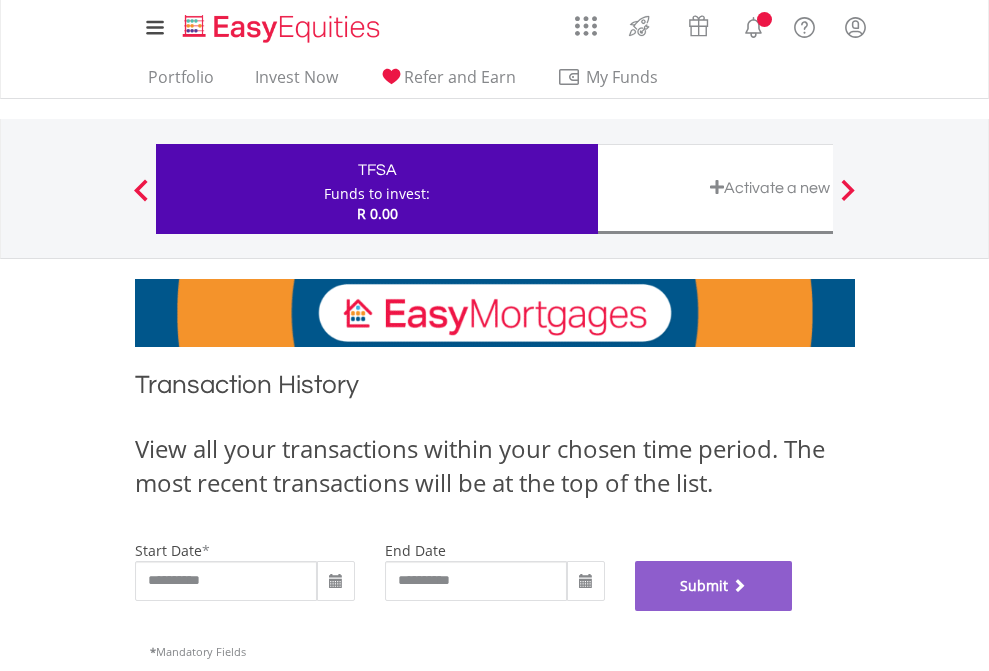scroll, scrollTop: 811, scrollLeft: 0, axis: vertical 